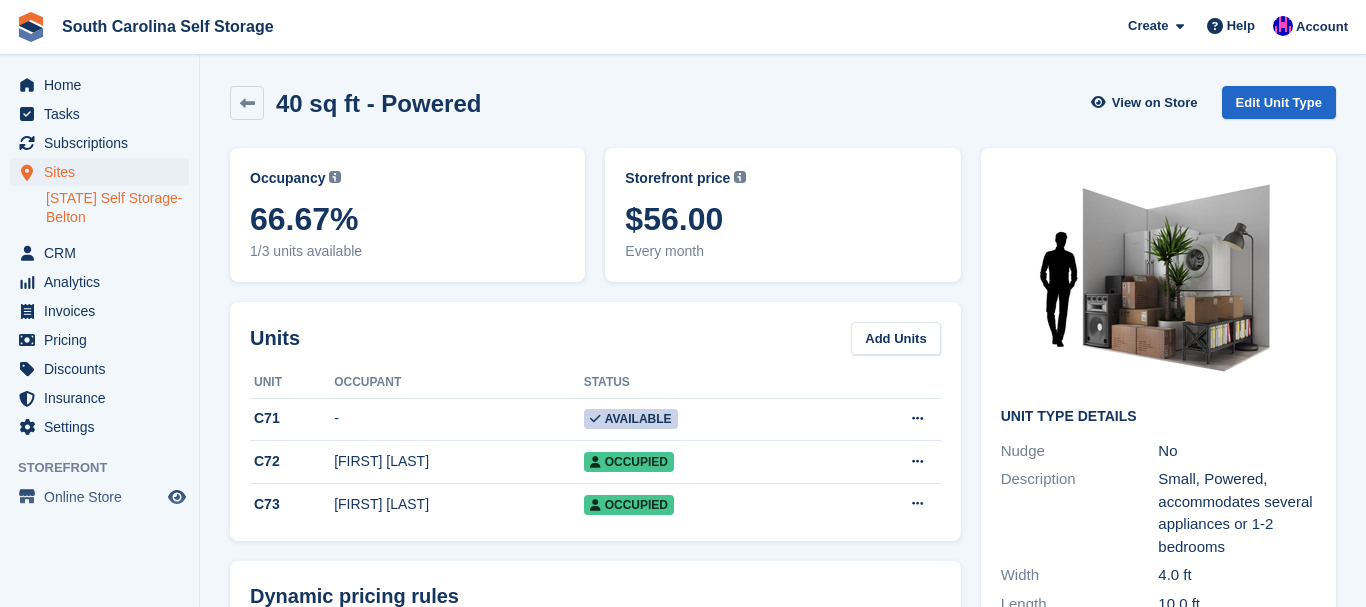 scroll, scrollTop: 0, scrollLeft: 0, axis: both 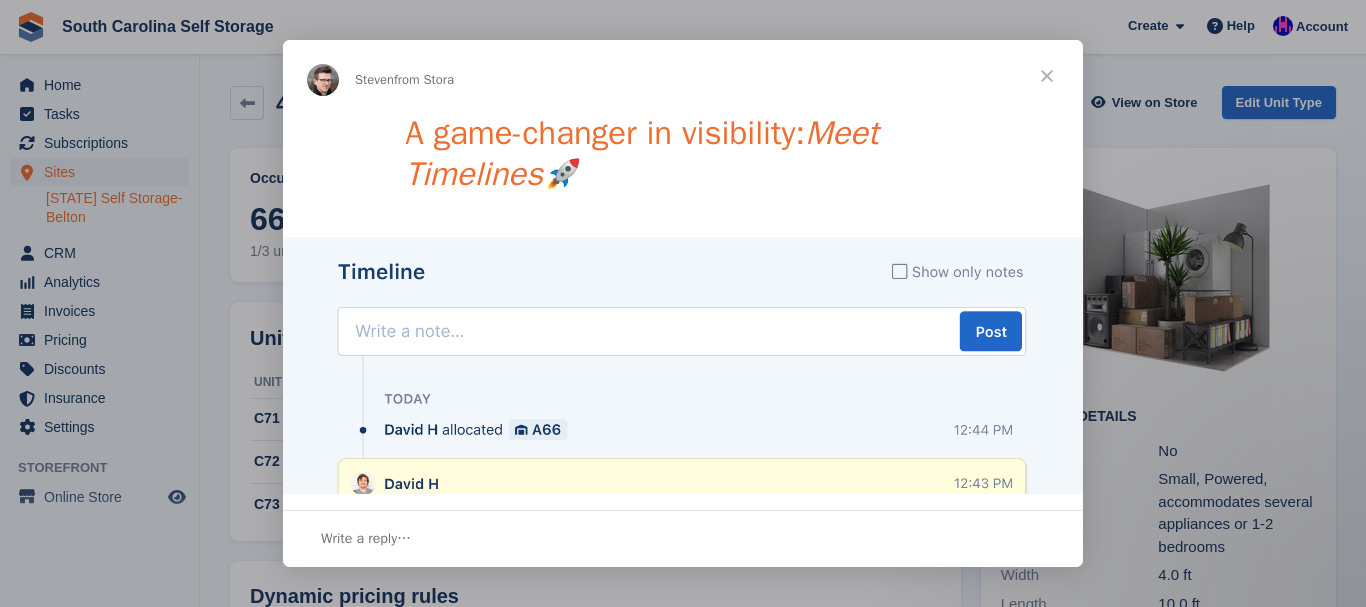 click at bounding box center (1047, 76) 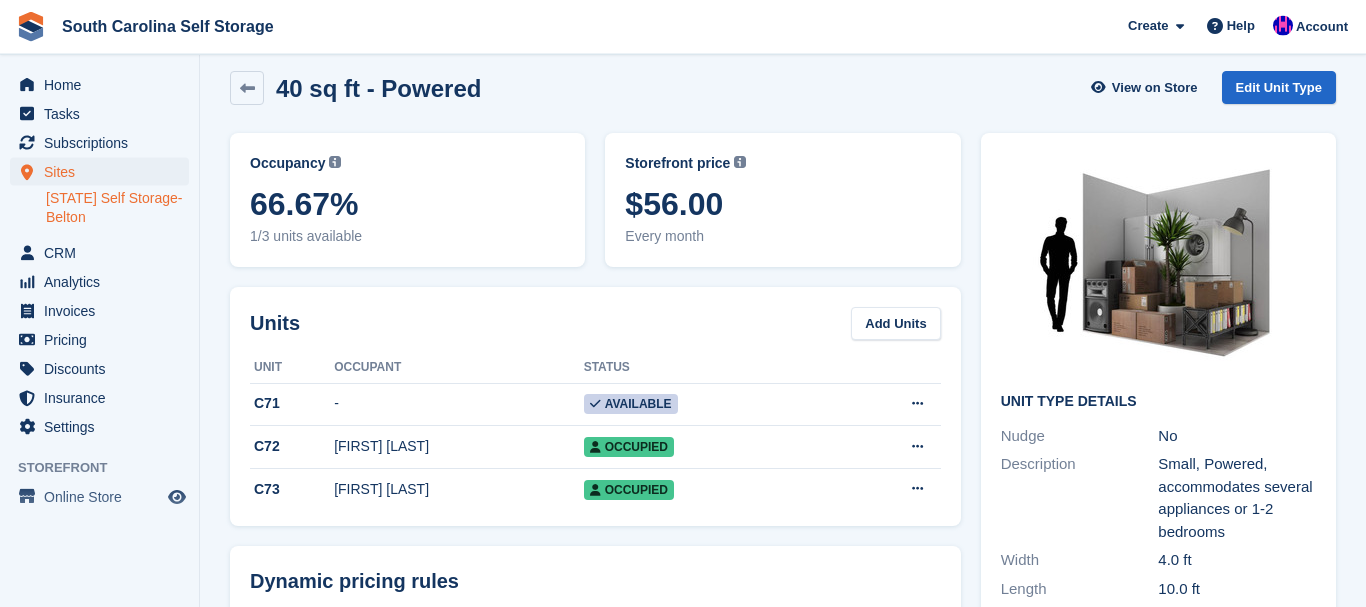scroll, scrollTop: 0, scrollLeft: 0, axis: both 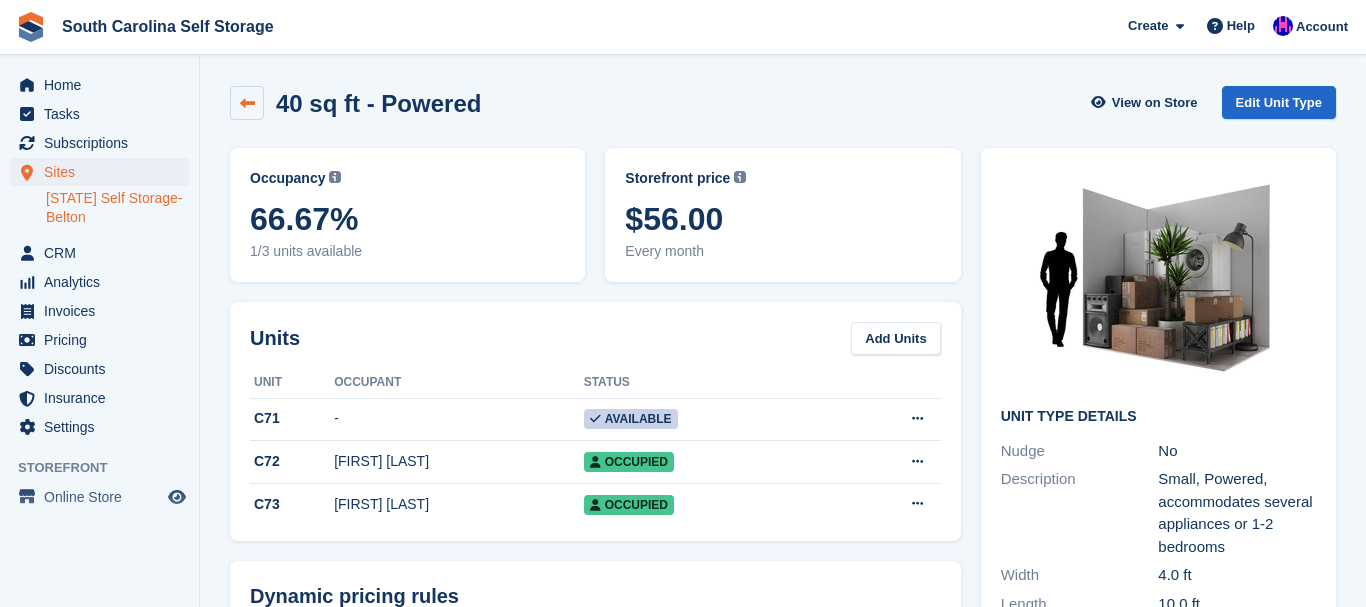 click at bounding box center (247, 103) 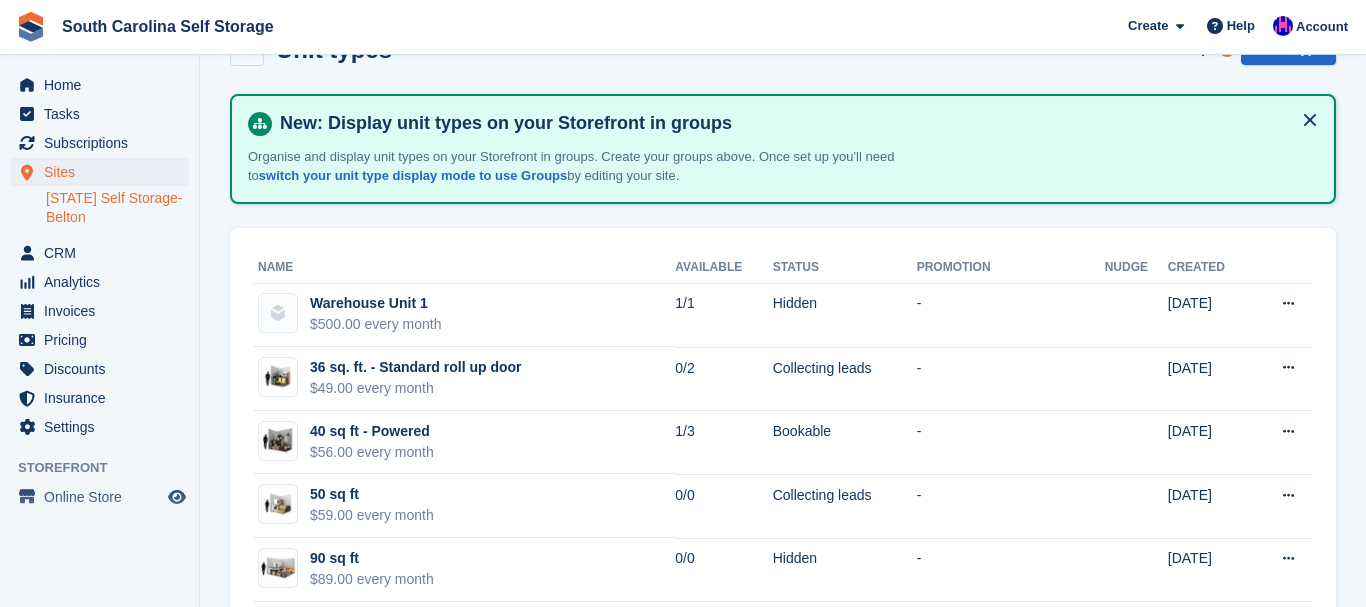 scroll, scrollTop: 92, scrollLeft: 0, axis: vertical 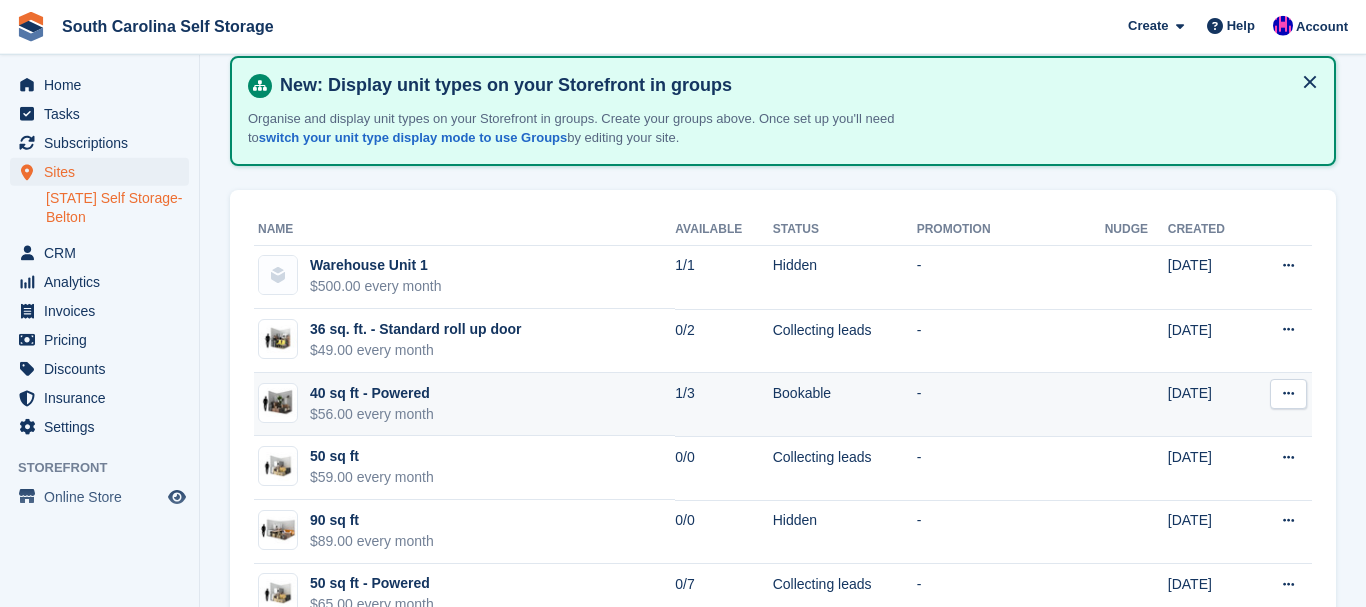 click on "40 sq ft - Powered" at bounding box center (372, 393) 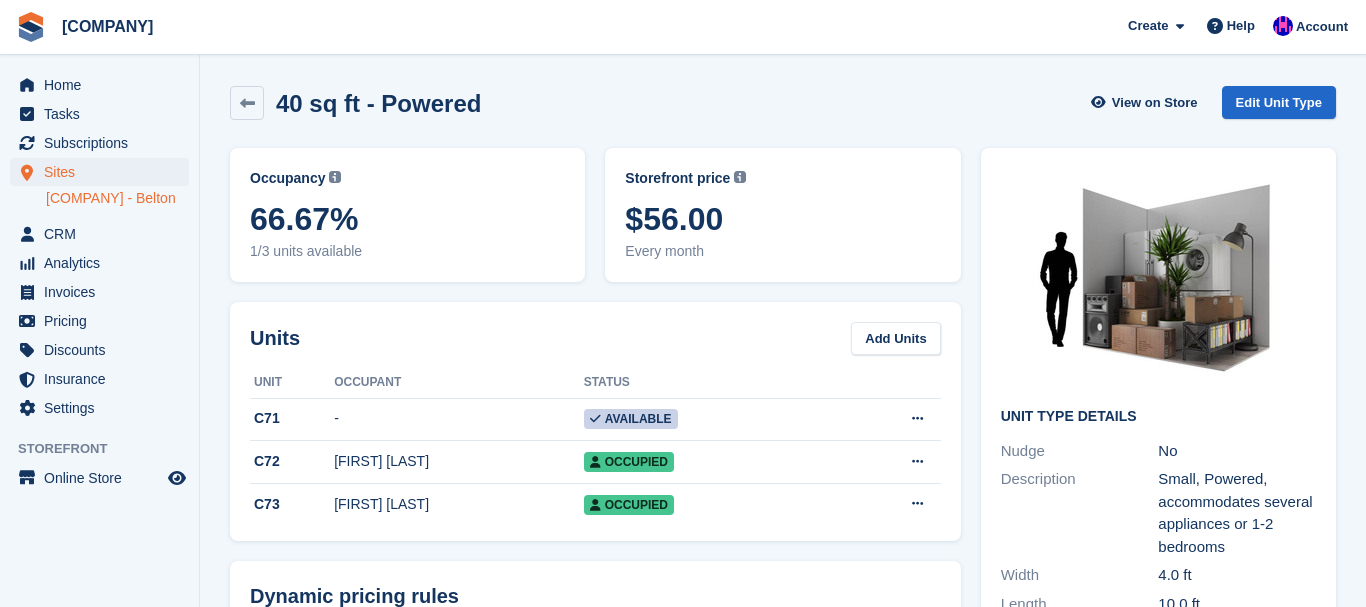 scroll, scrollTop: 0, scrollLeft: 0, axis: both 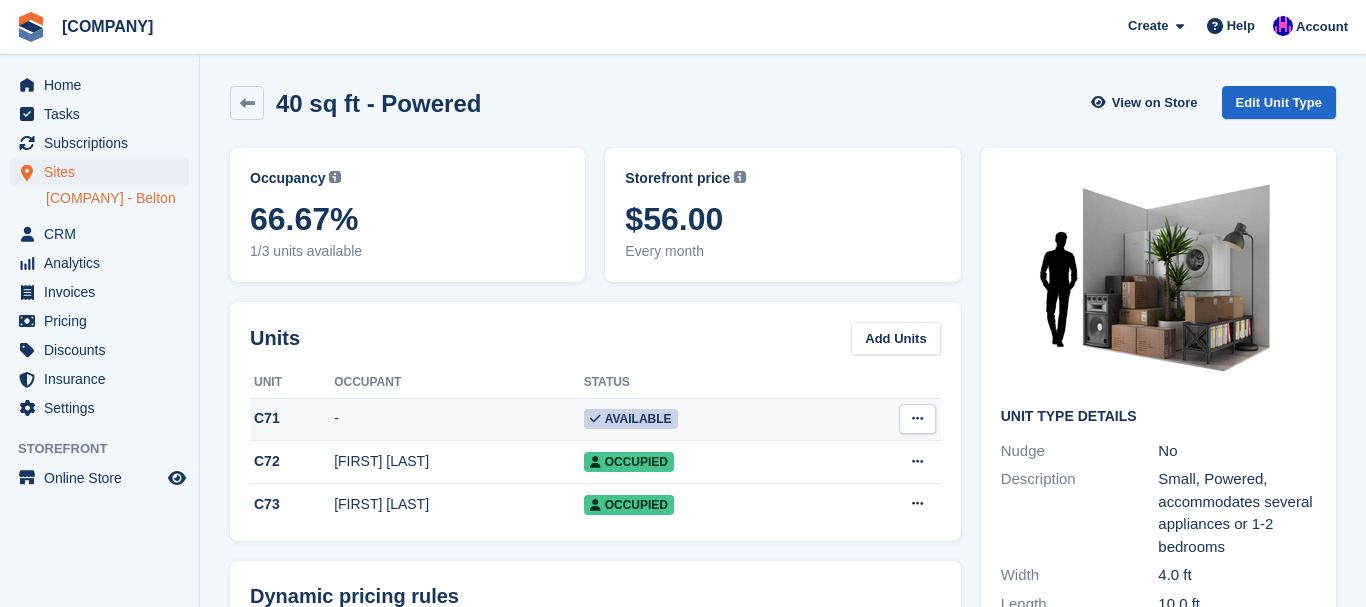 click on "C71" at bounding box center [292, 418] 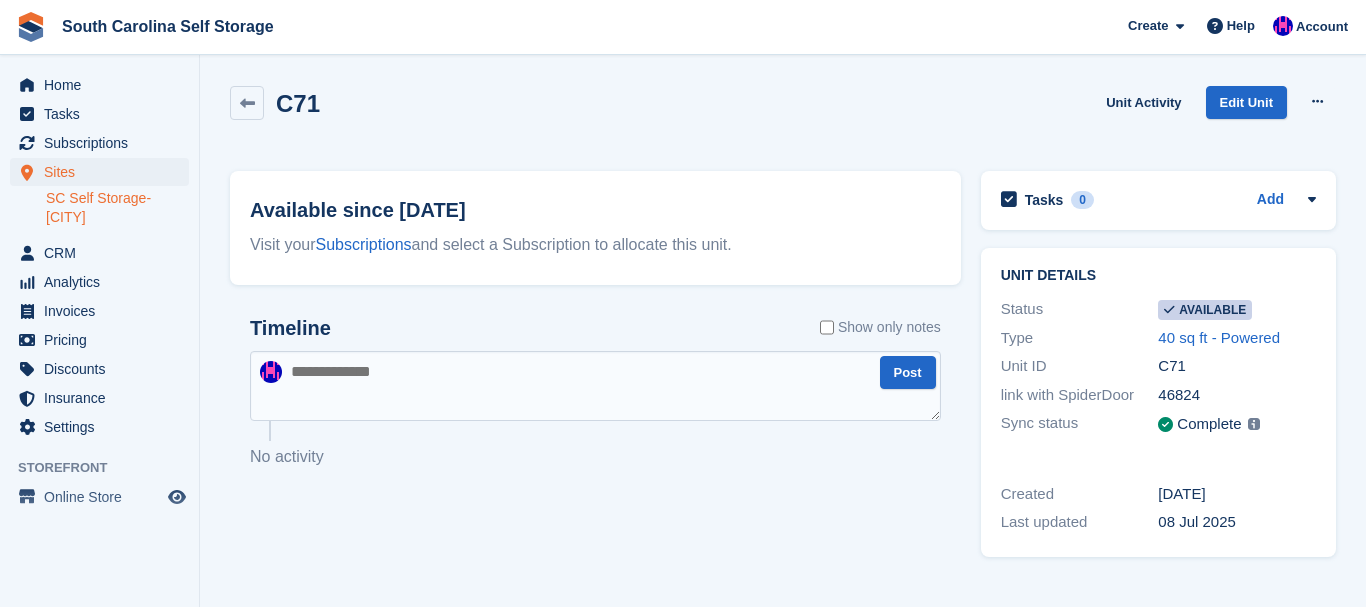scroll, scrollTop: 0, scrollLeft: 0, axis: both 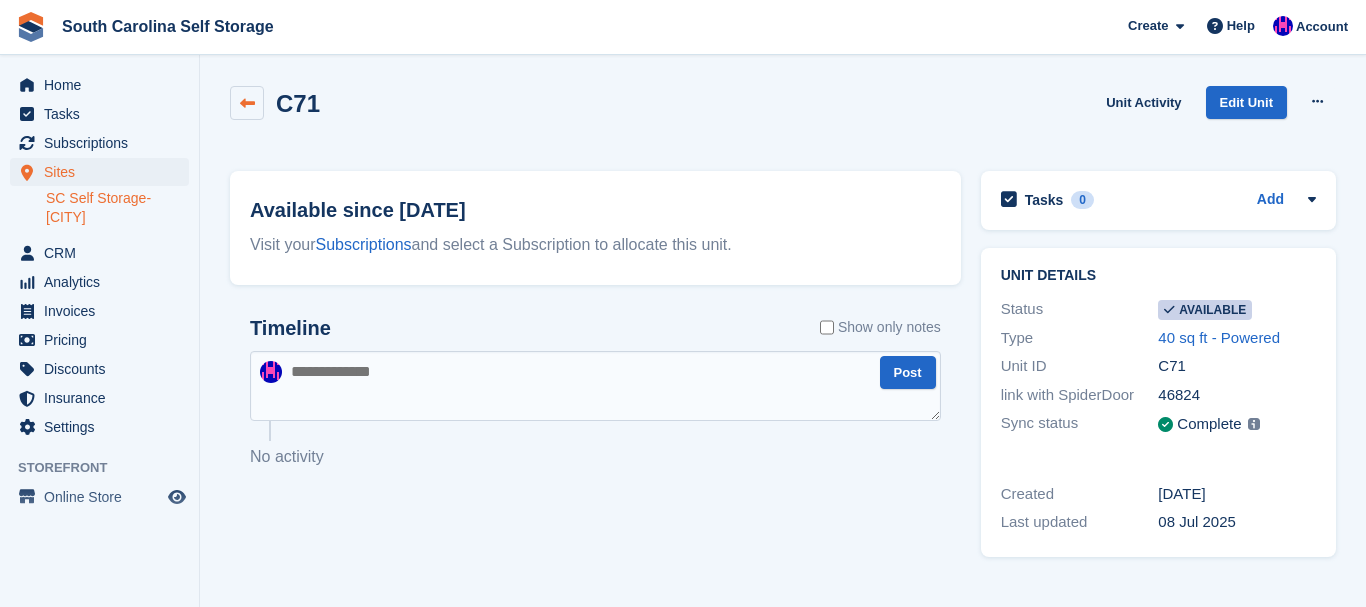 click at bounding box center (247, 103) 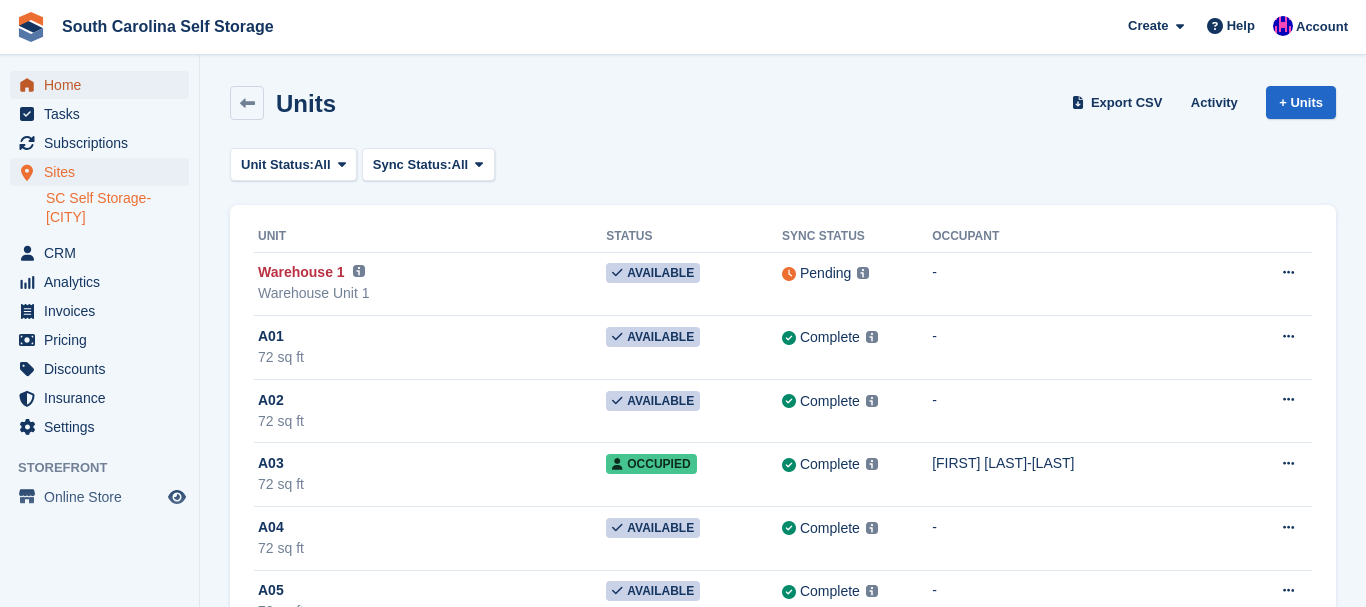 click on "Home" at bounding box center [104, 85] 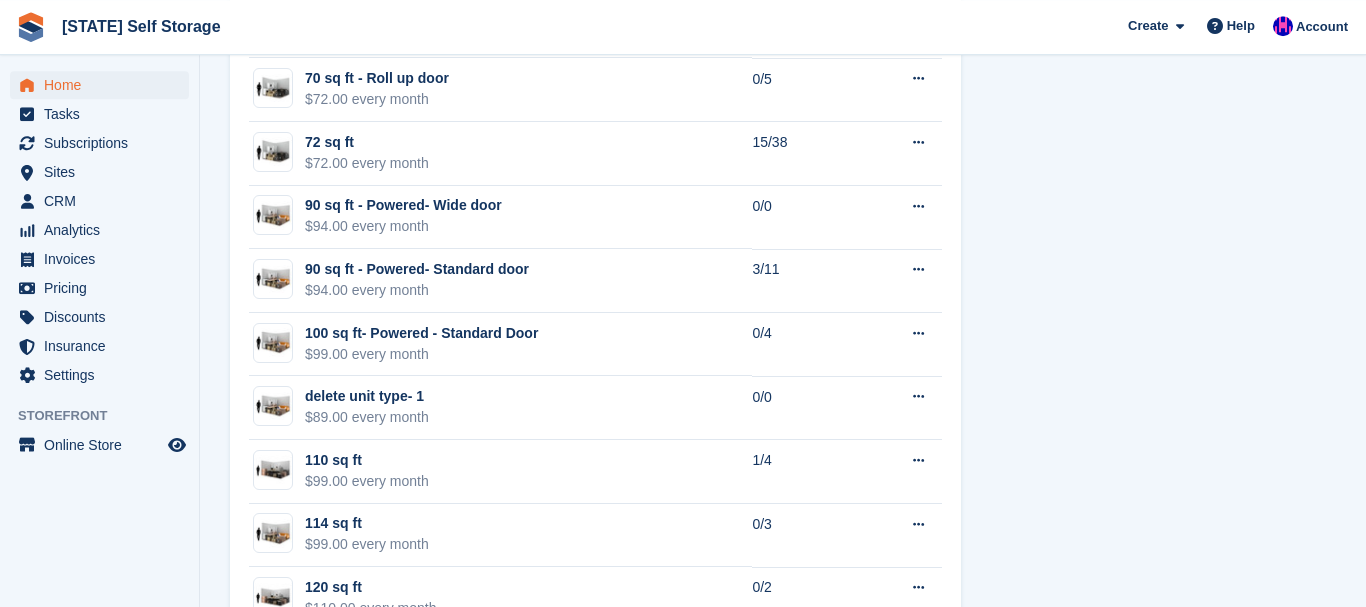 scroll, scrollTop: 2255, scrollLeft: 0, axis: vertical 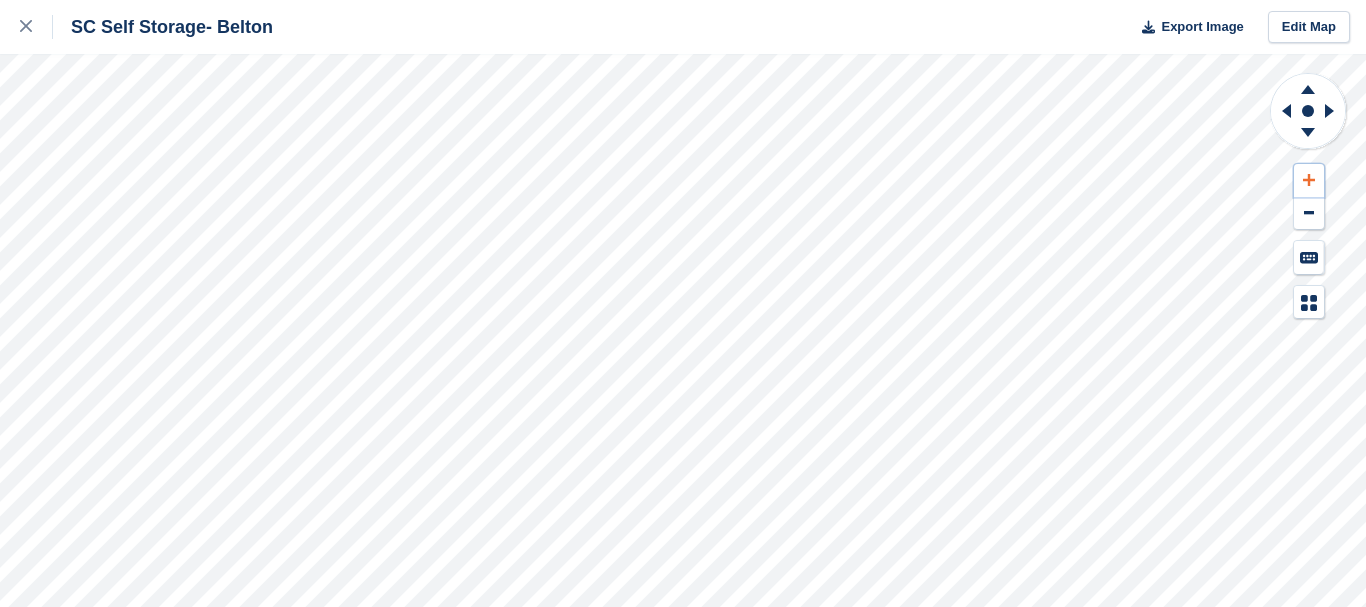 click at bounding box center (1309, 180) 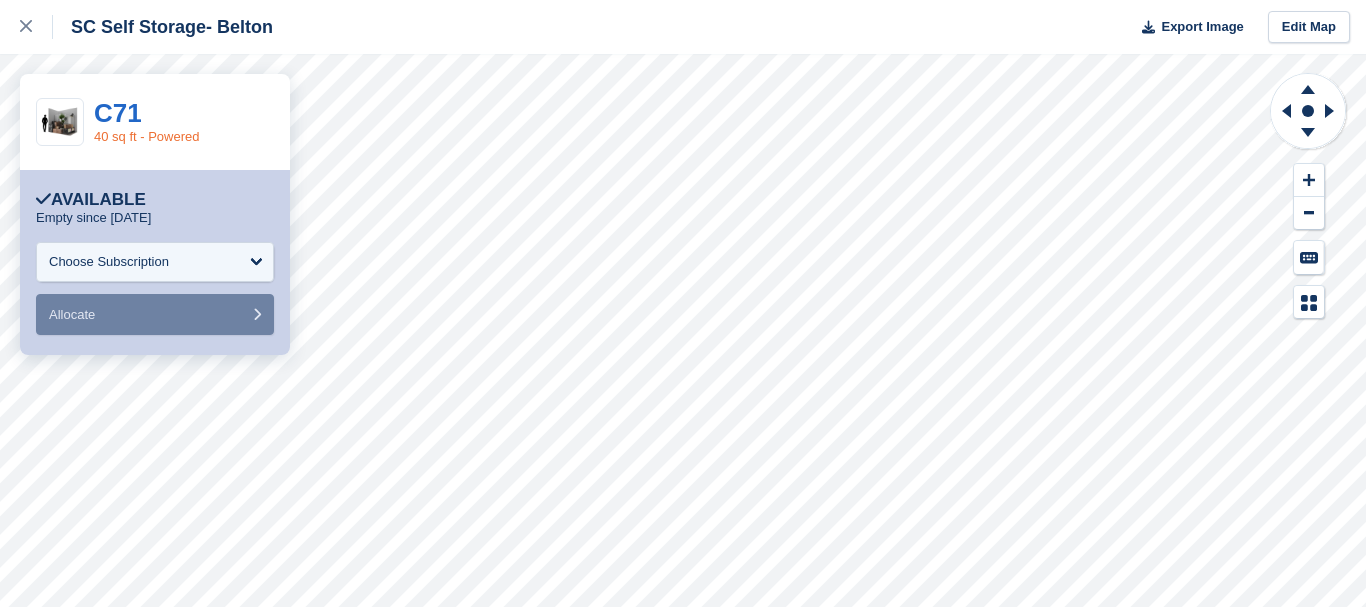 click on "40 sq ft - Powered" at bounding box center [147, 136] 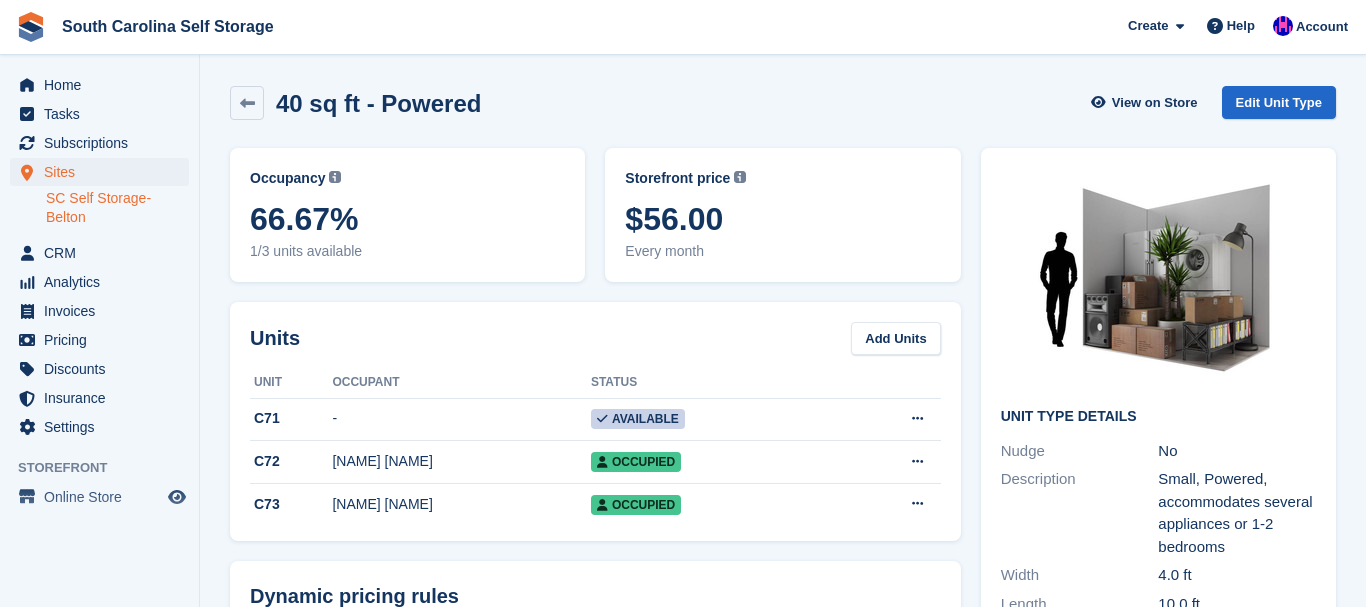 scroll, scrollTop: 0, scrollLeft: 0, axis: both 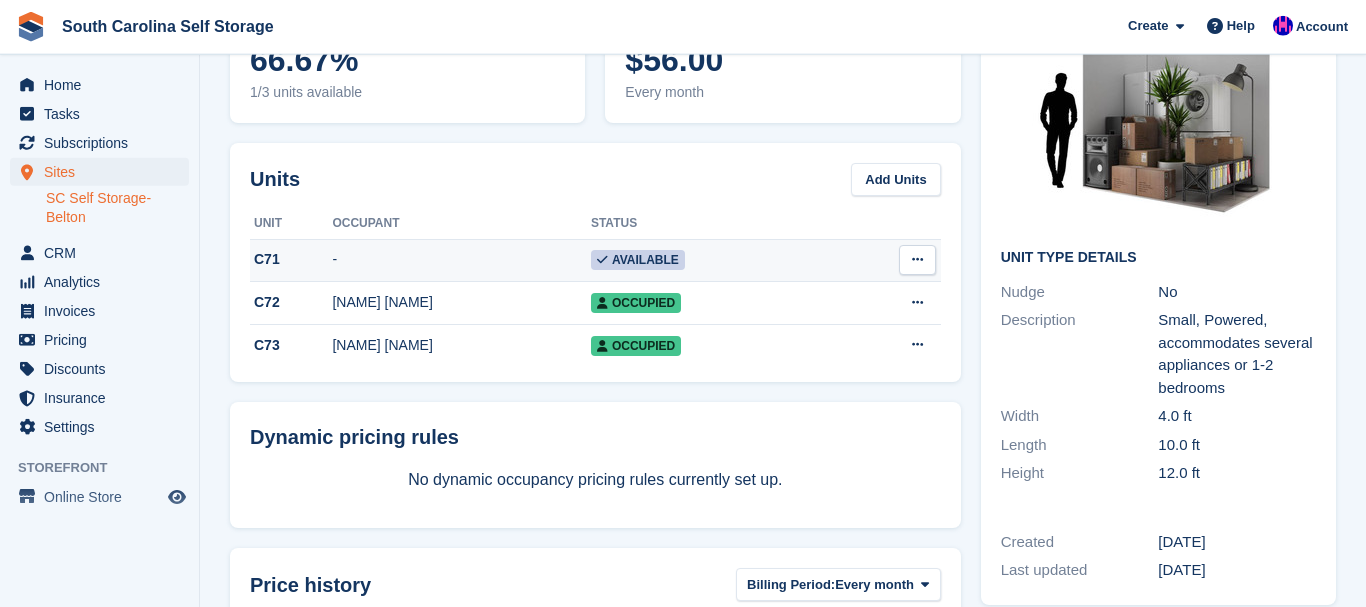 click at bounding box center (917, 259) 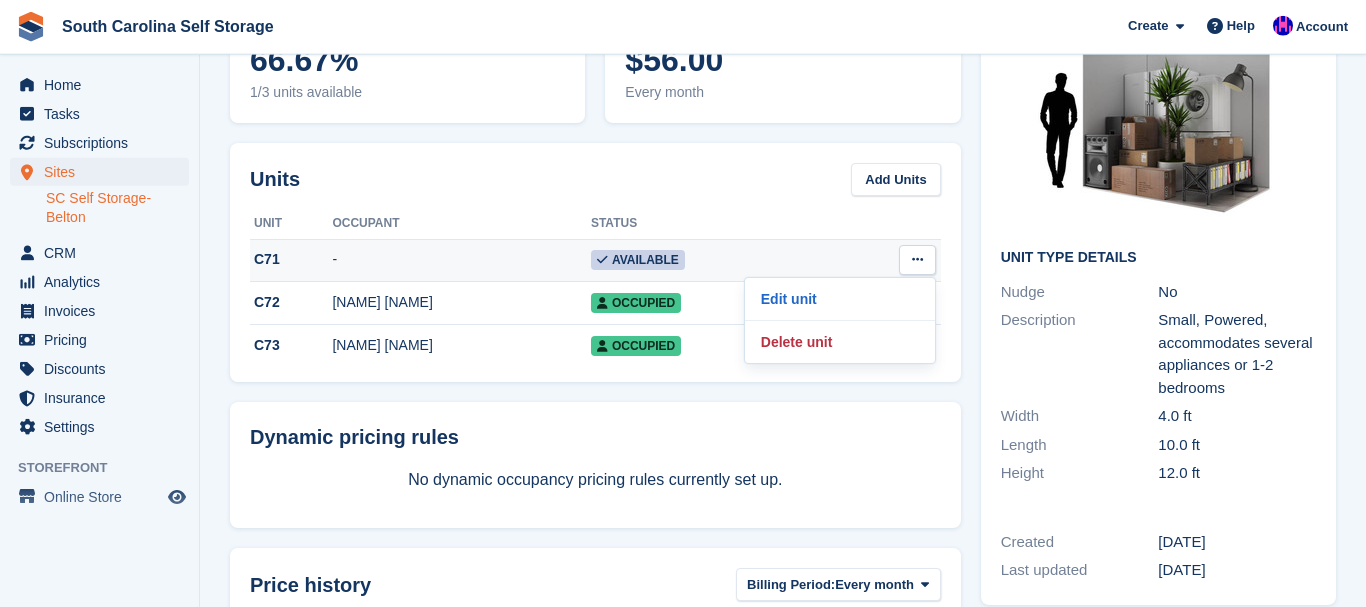 click on "C71" at bounding box center (291, 259) 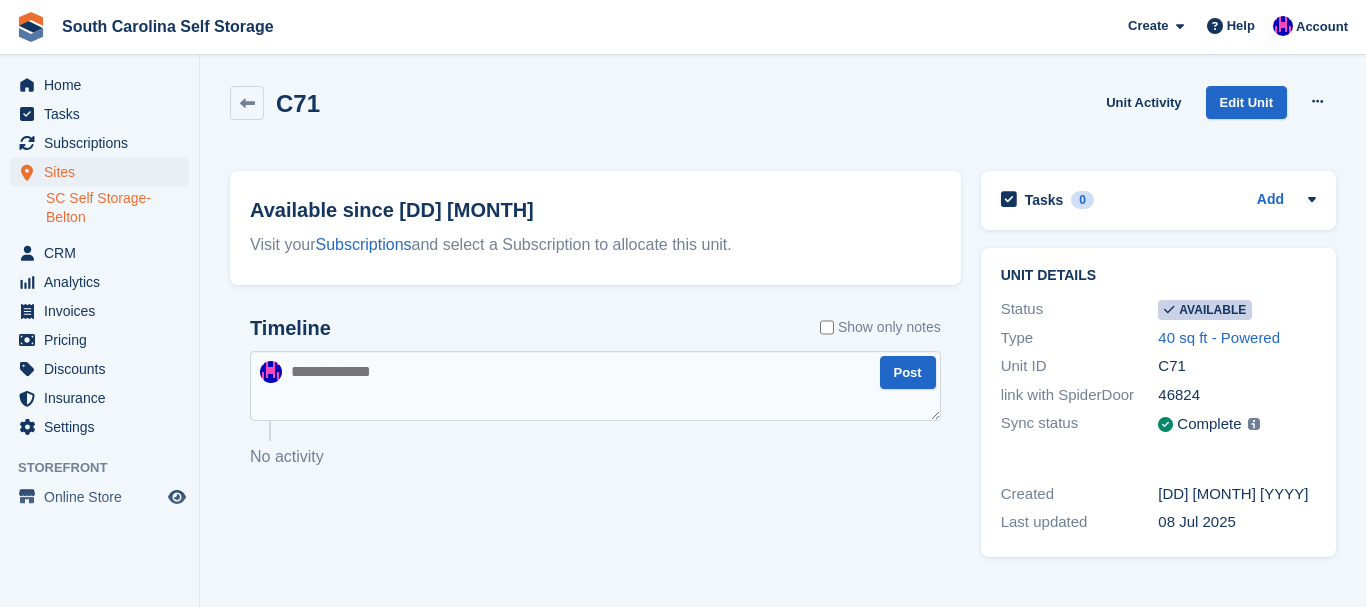 scroll, scrollTop: 0, scrollLeft: 0, axis: both 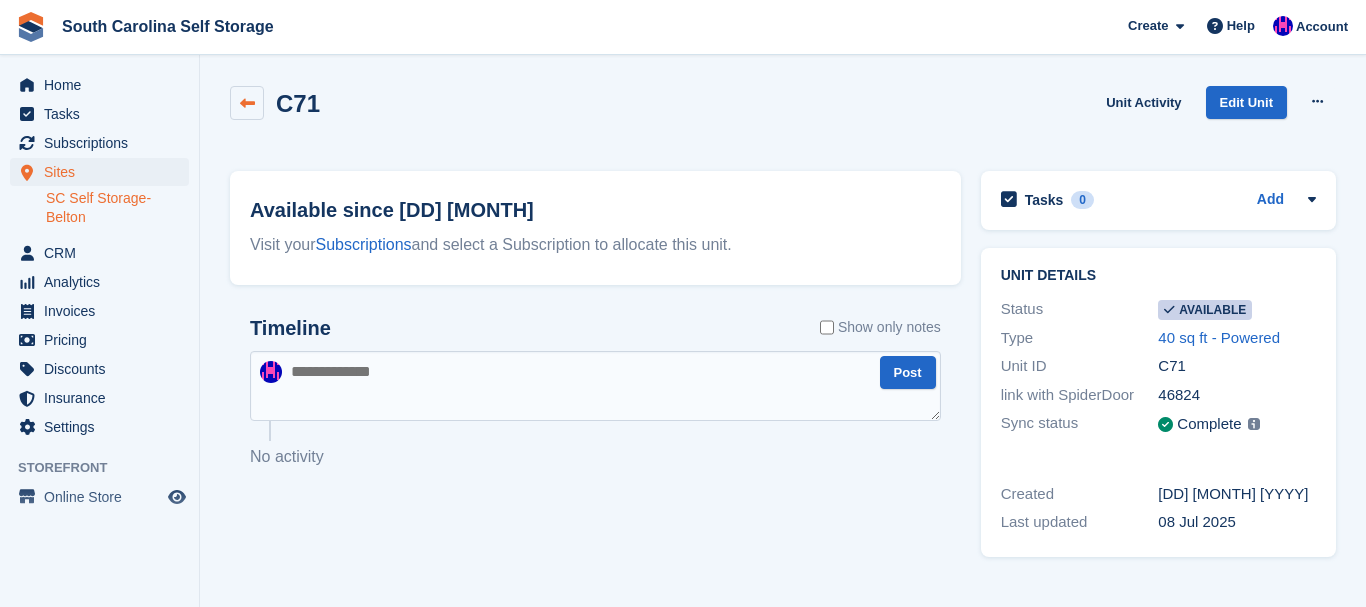 click at bounding box center (247, 103) 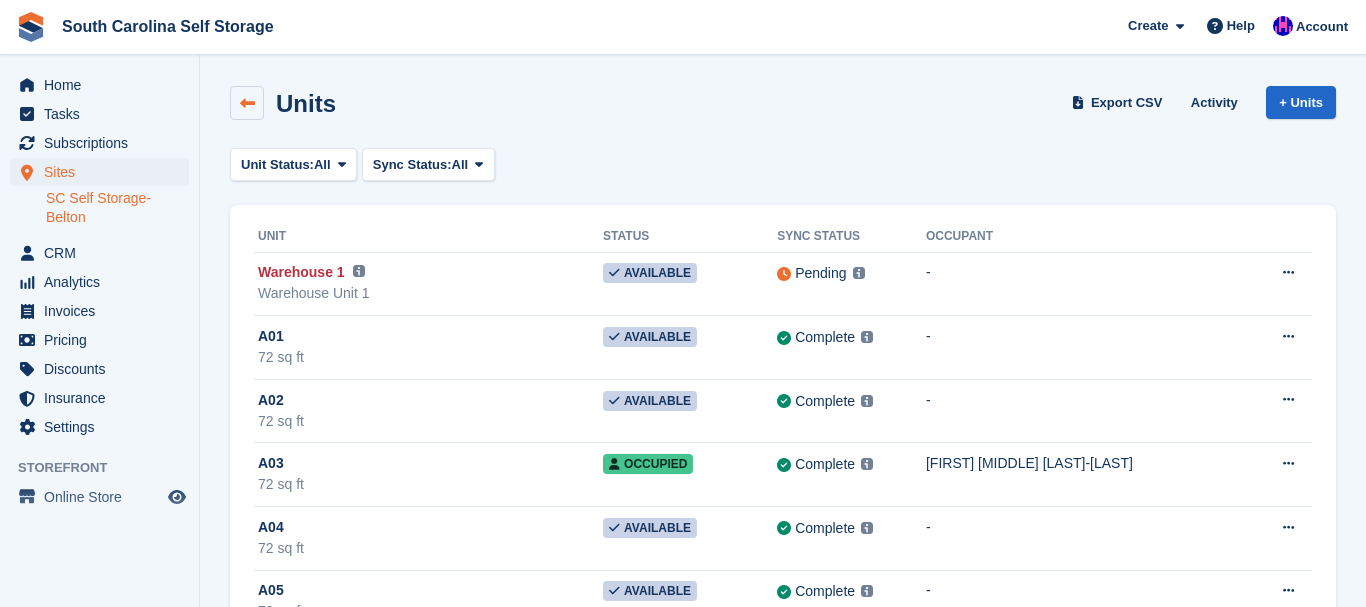 click at bounding box center (247, 103) 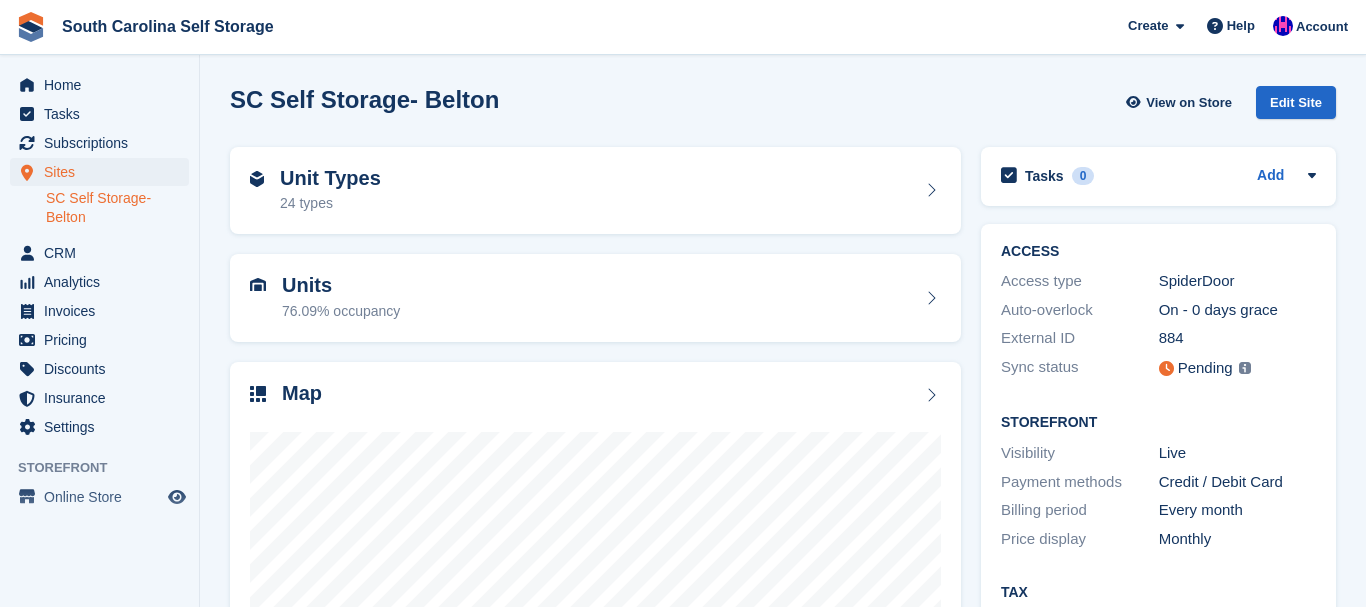 scroll, scrollTop: 0, scrollLeft: 0, axis: both 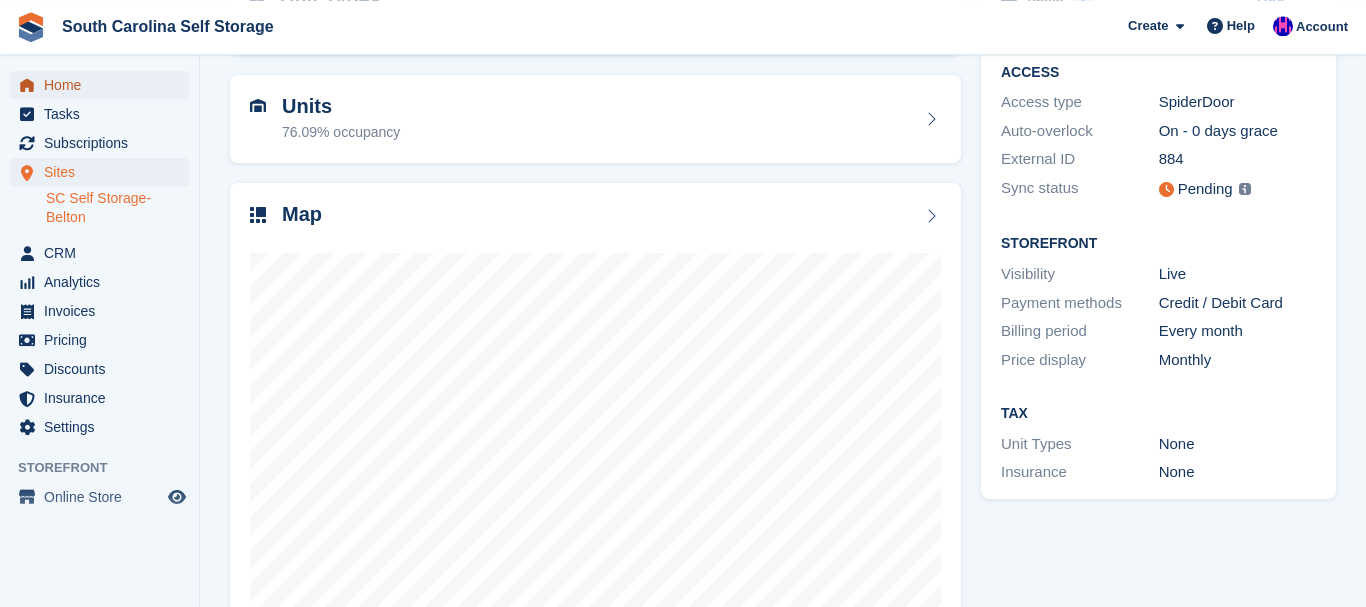 click on "Home" at bounding box center [104, 85] 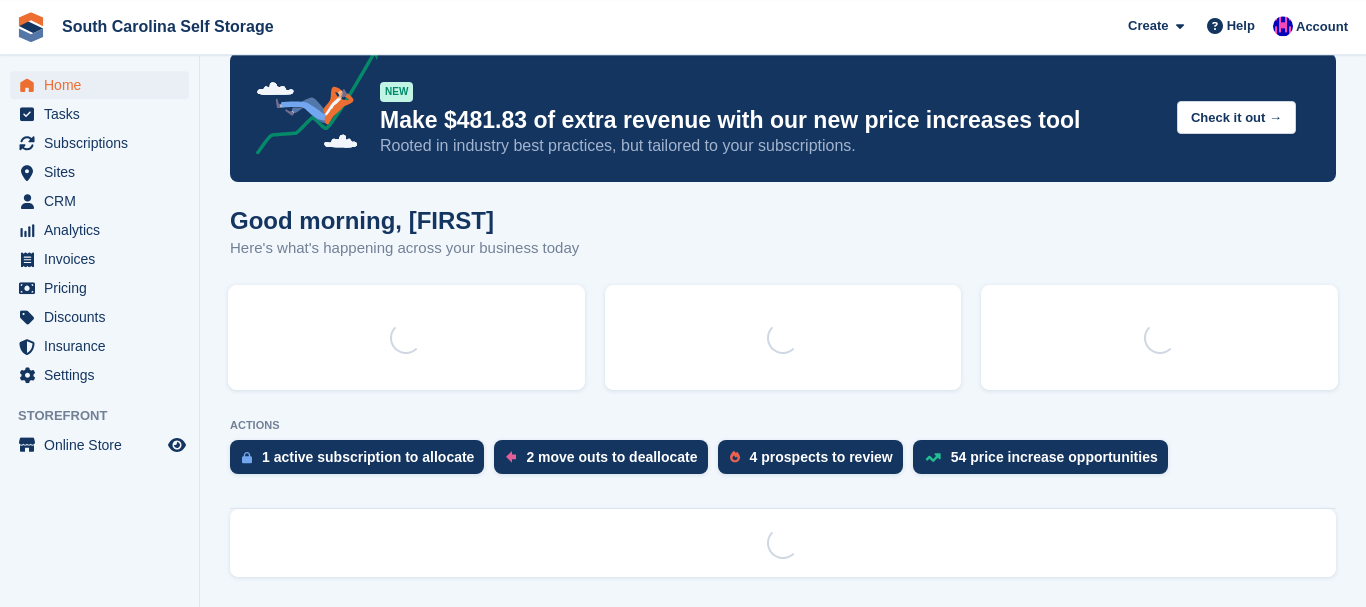 scroll, scrollTop: 0, scrollLeft: 0, axis: both 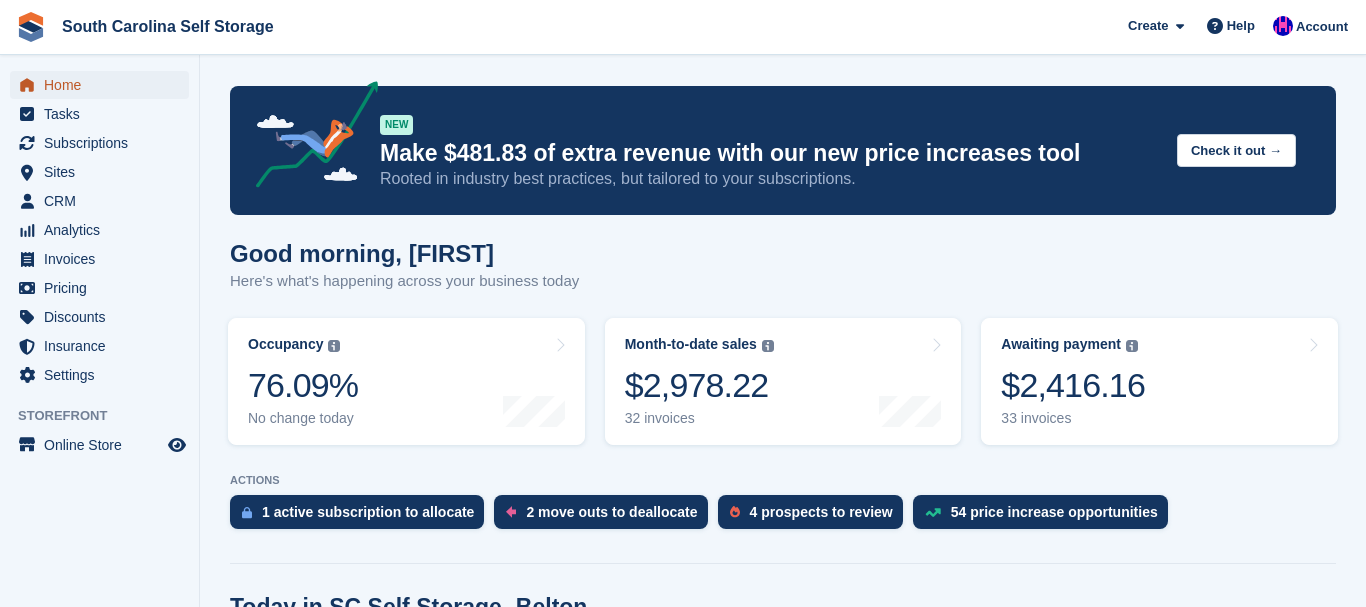 click on "Home" at bounding box center (104, 85) 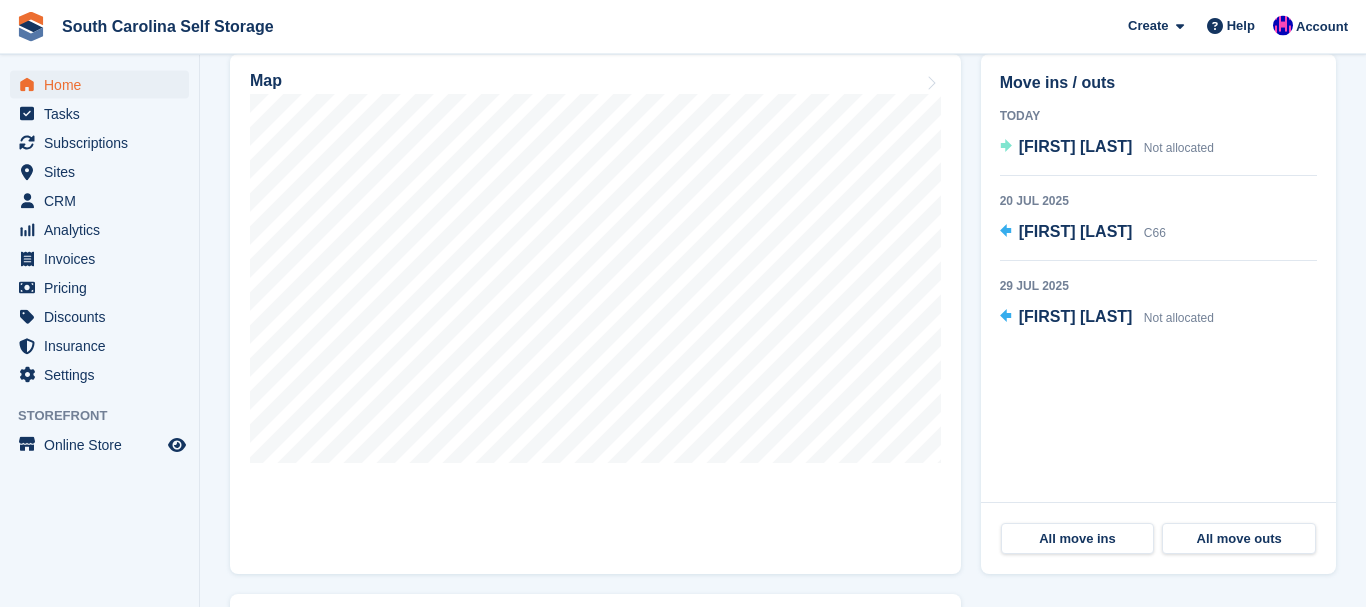 scroll, scrollTop: 607, scrollLeft: 0, axis: vertical 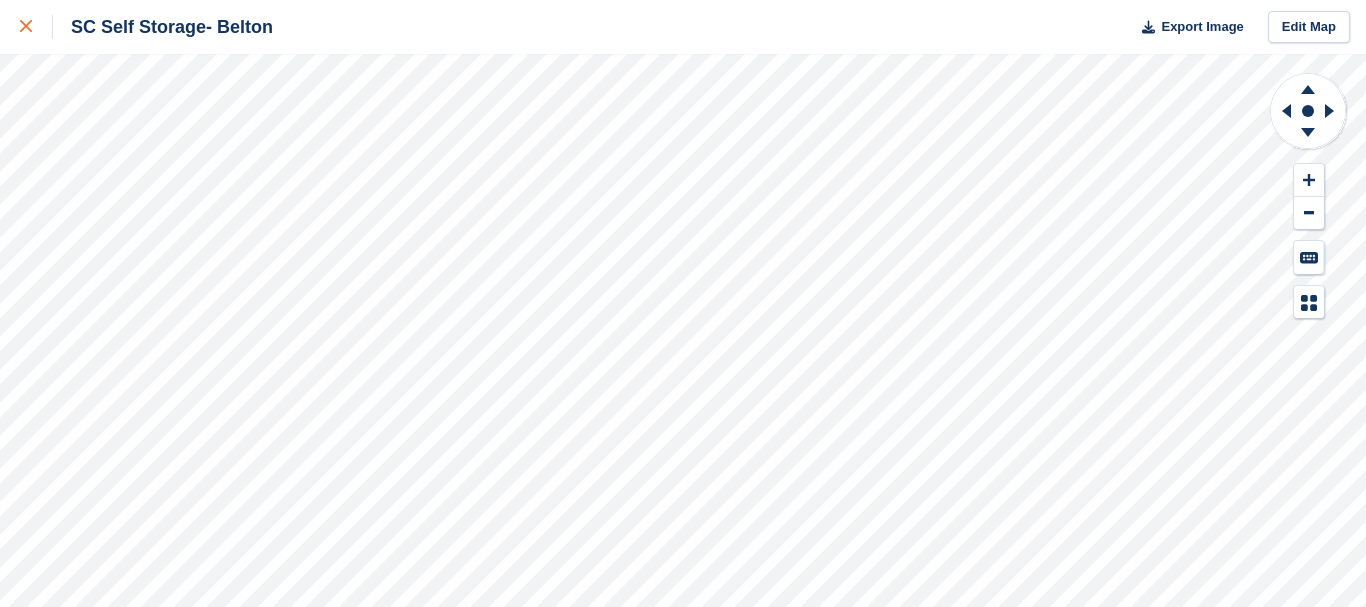 click 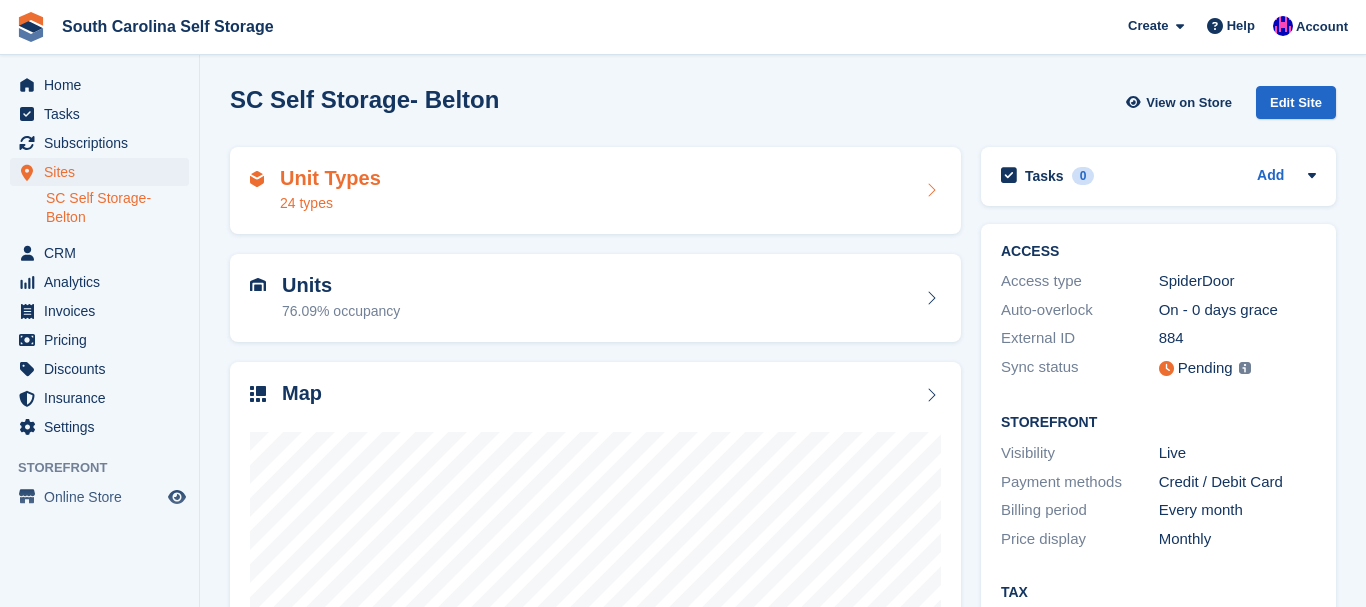 scroll, scrollTop: 0, scrollLeft: 0, axis: both 